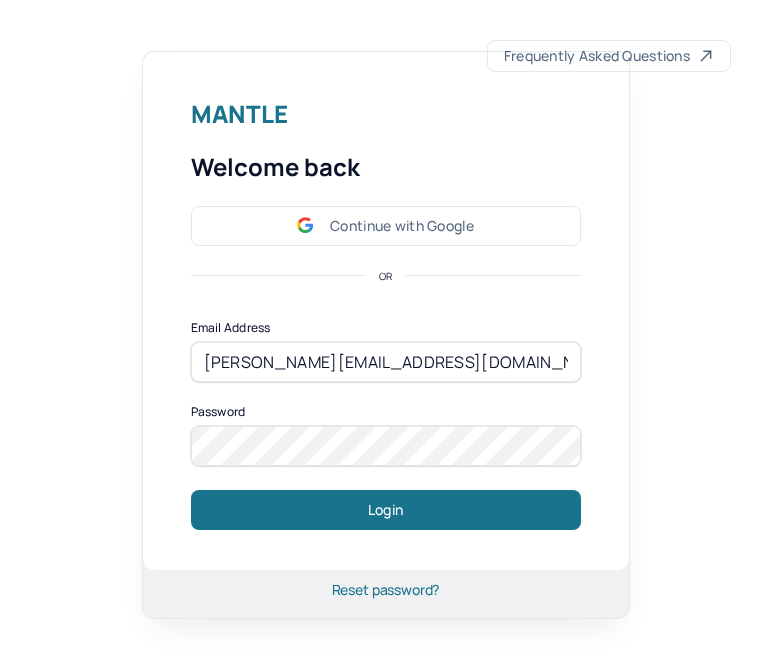 scroll, scrollTop: 0, scrollLeft: 0, axis: both 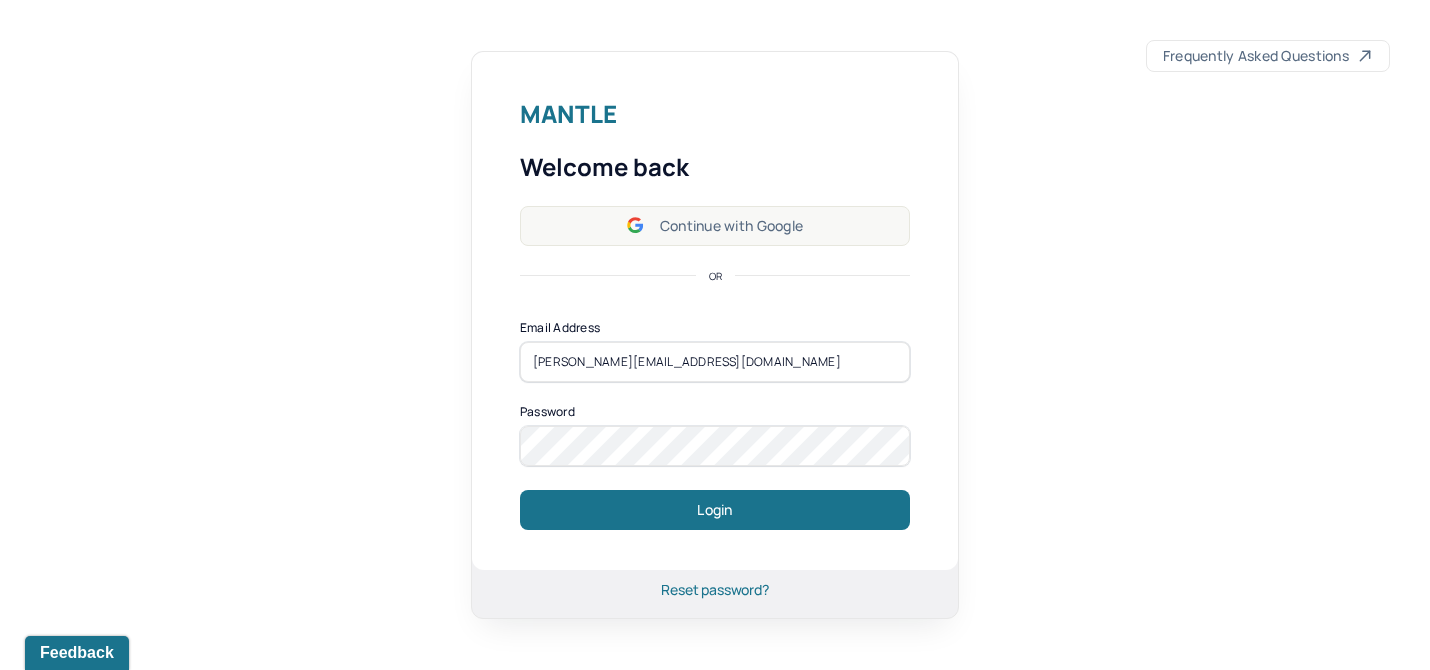 click on "Continue with Google" at bounding box center (715, 226) 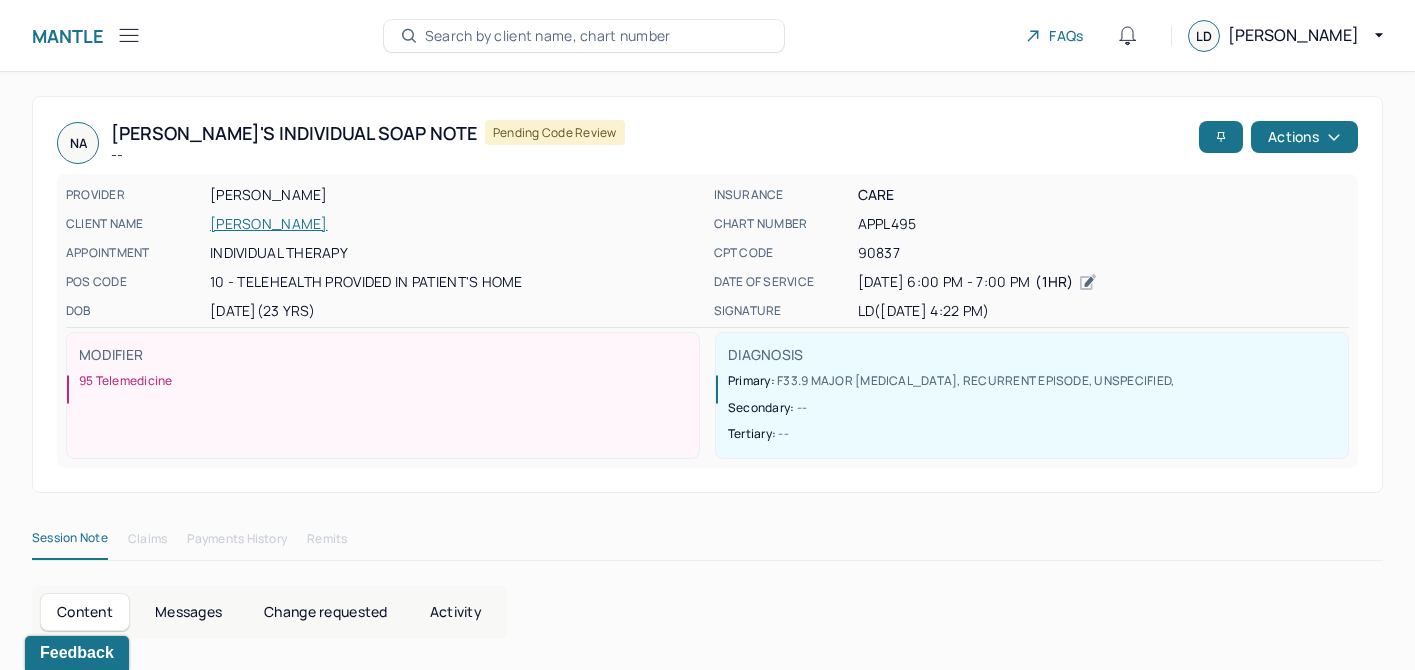 click on "Mantle     Note   Search by client name, chart number     FAQs     LD [PERSON_NAME]" at bounding box center [707, 36] 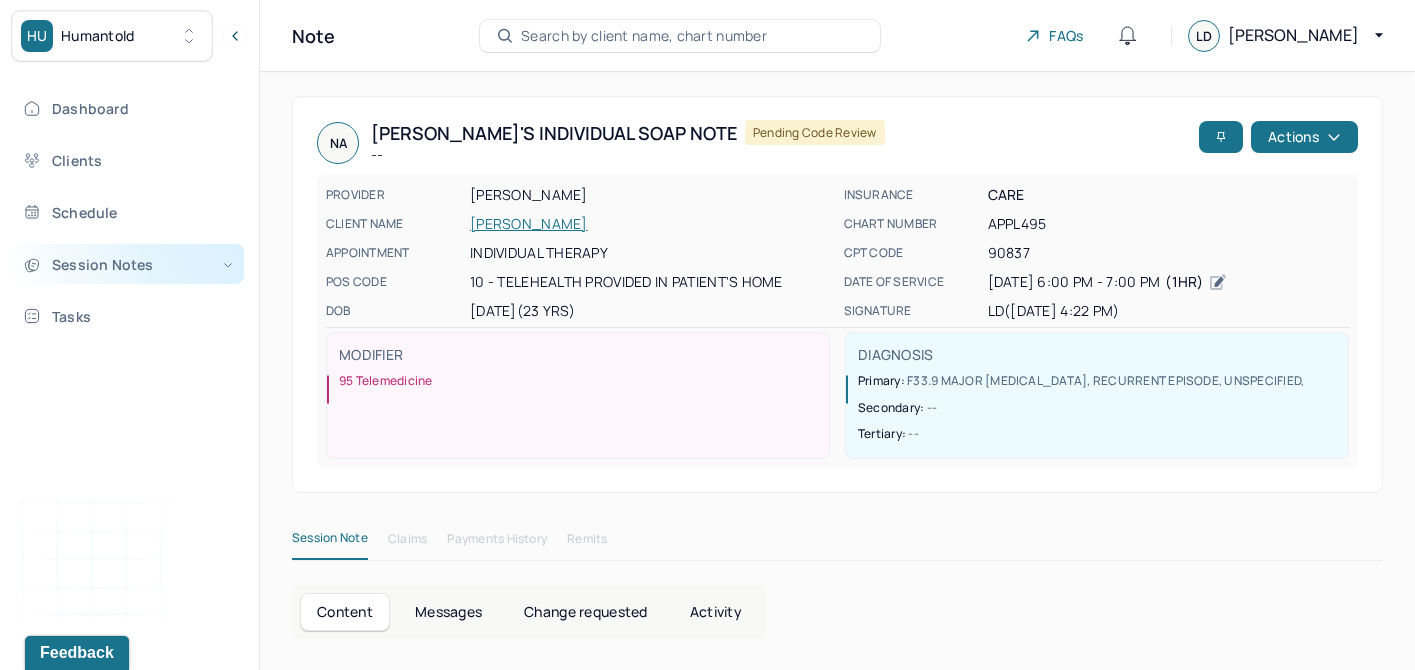click on "Session Notes" at bounding box center (128, 264) 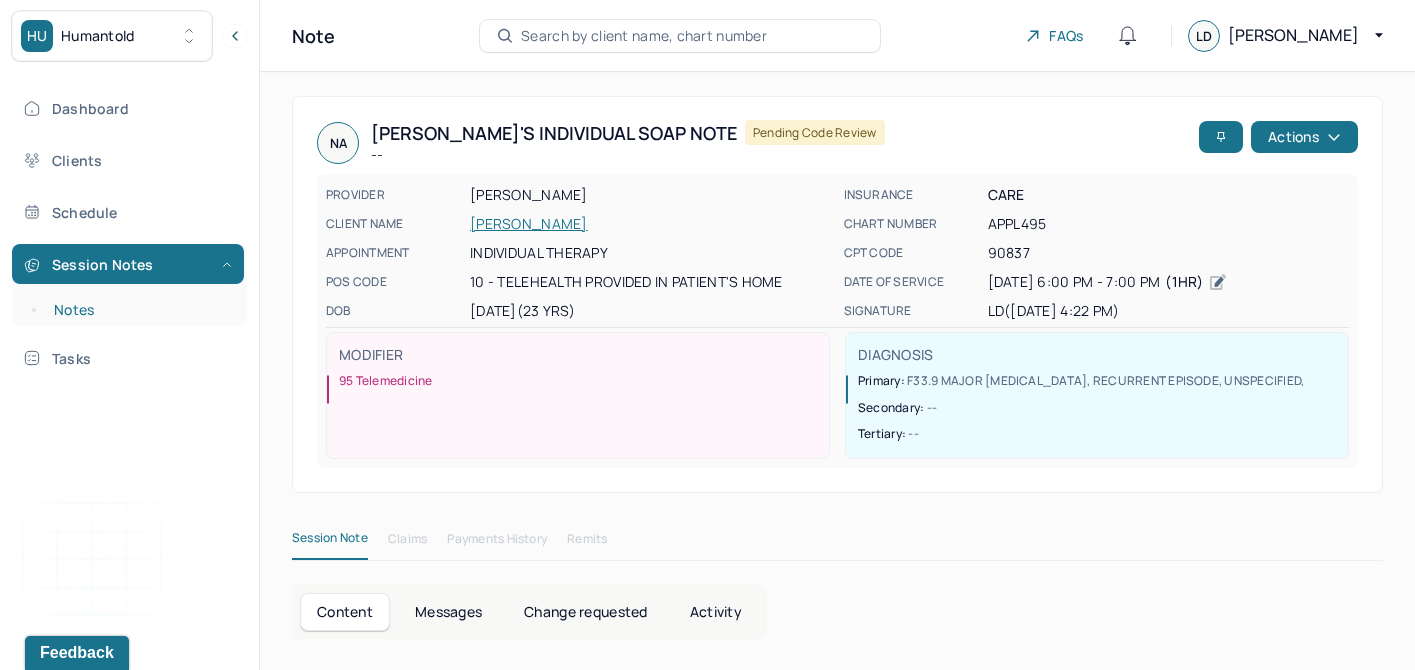 click on "Notes" at bounding box center [139, 310] 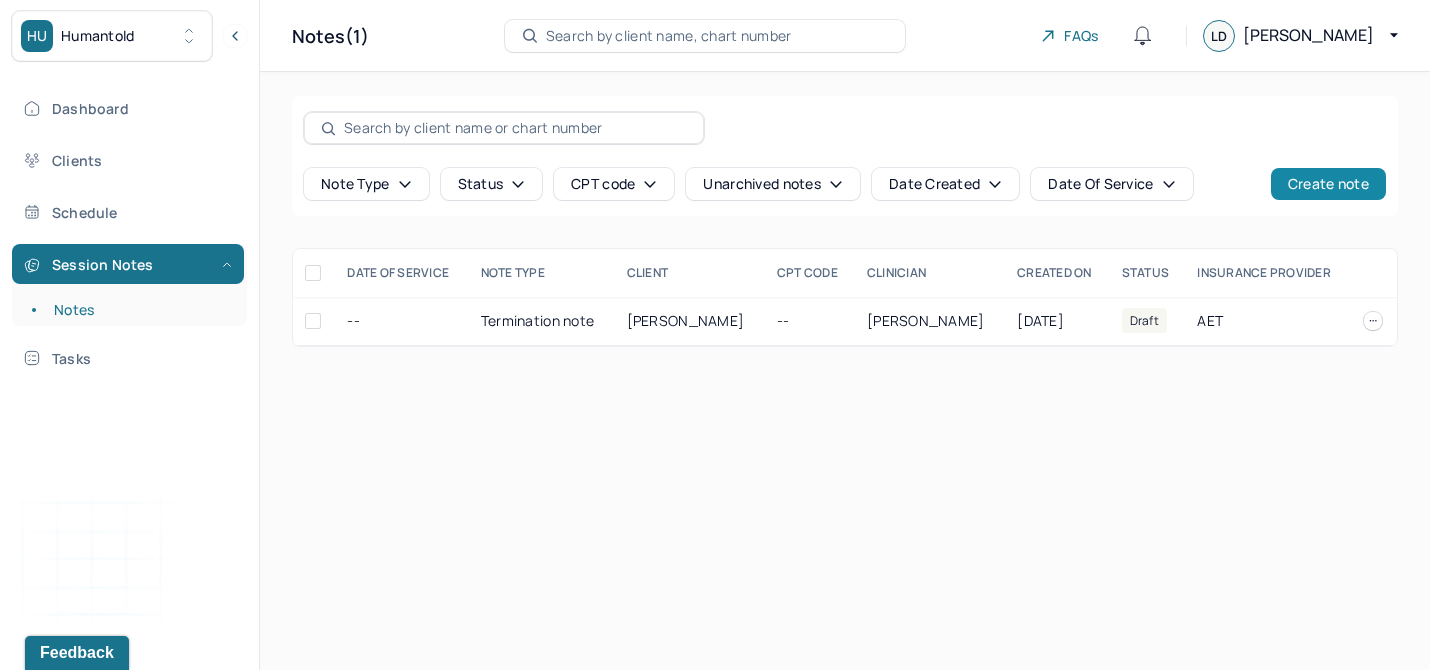 click on "Create note" at bounding box center (1328, 184) 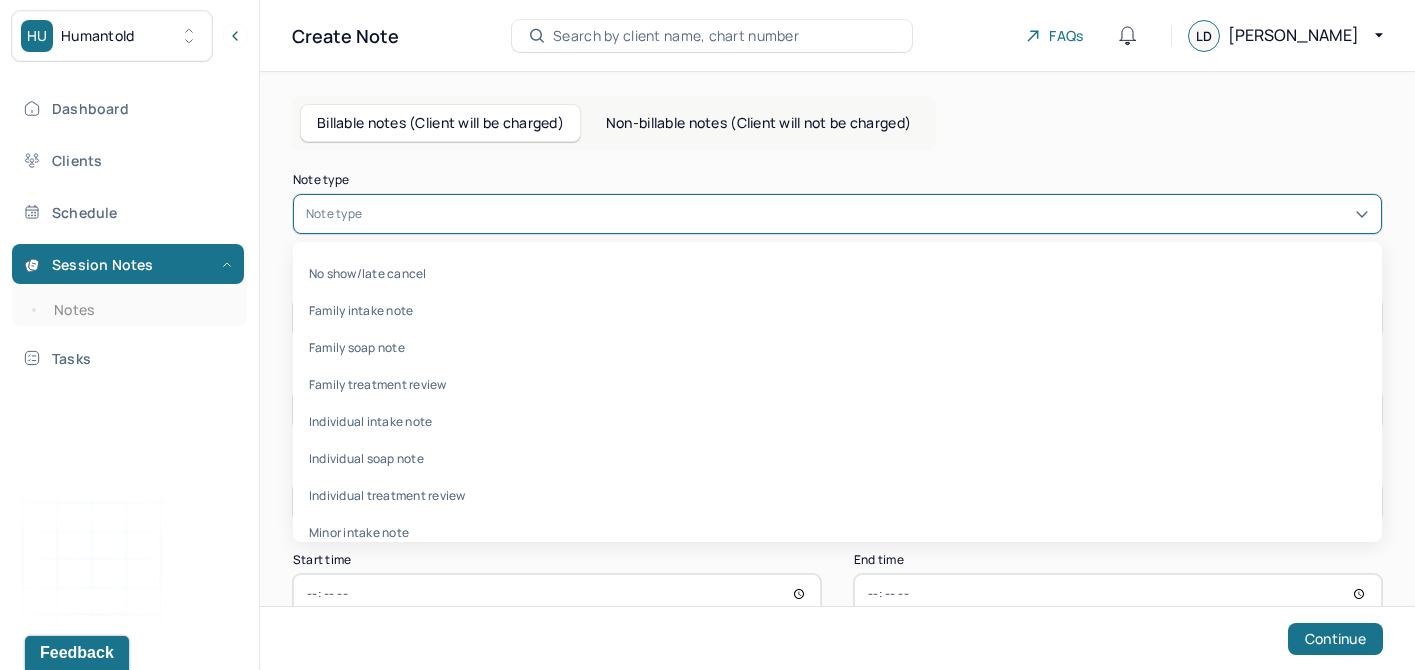 click at bounding box center [867, 214] 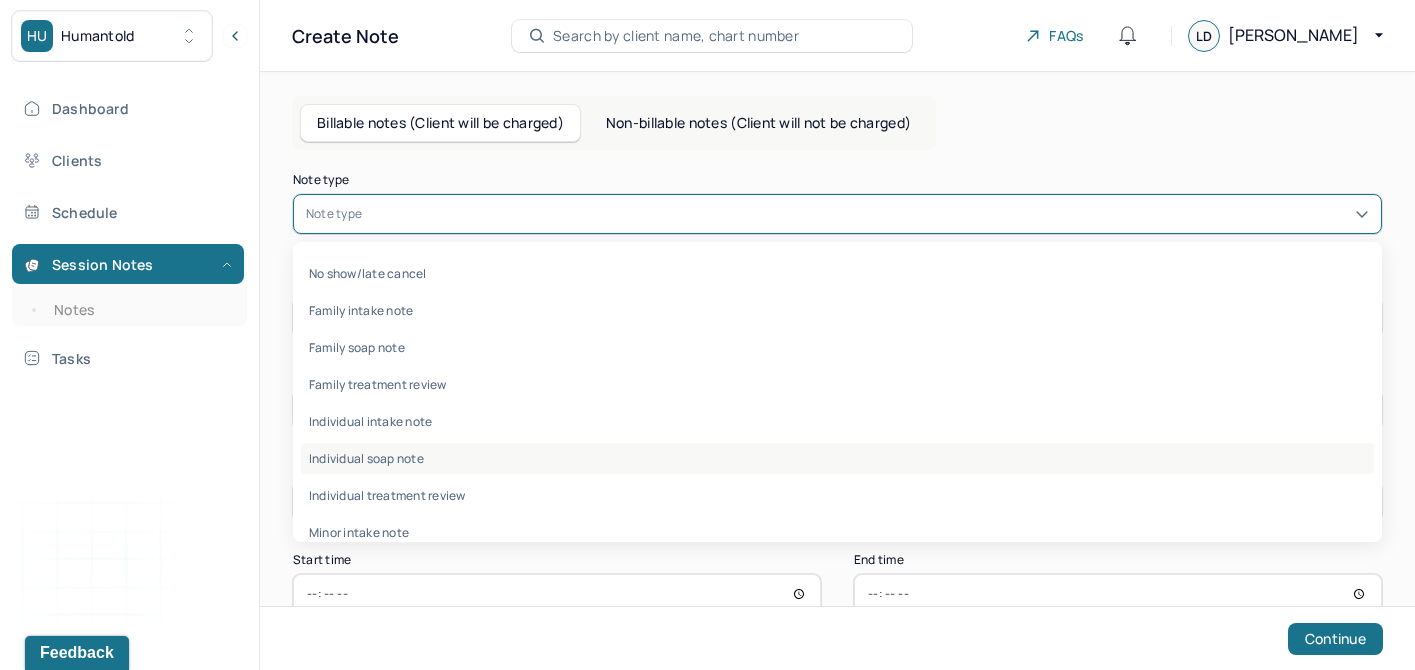 click on "Individual soap note" at bounding box center [837, 458] 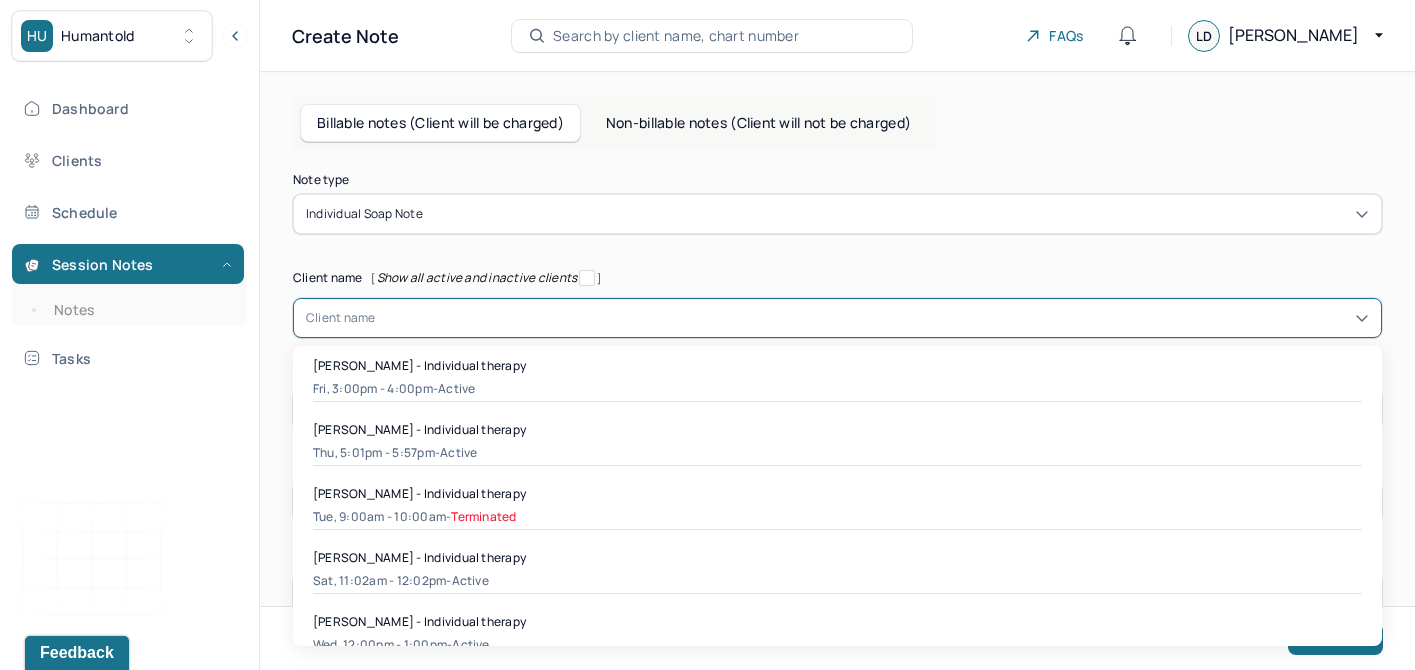 click on "Client name" at bounding box center (837, 318) 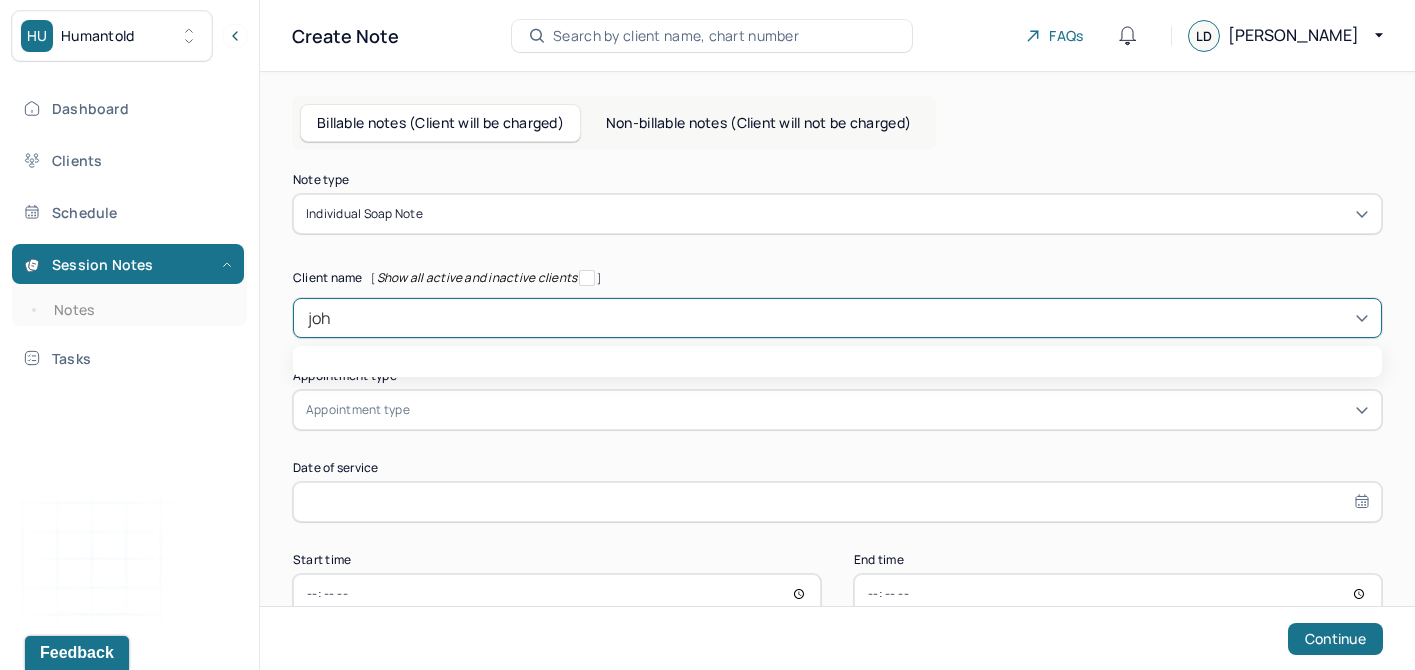 type on "[PERSON_NAME]" 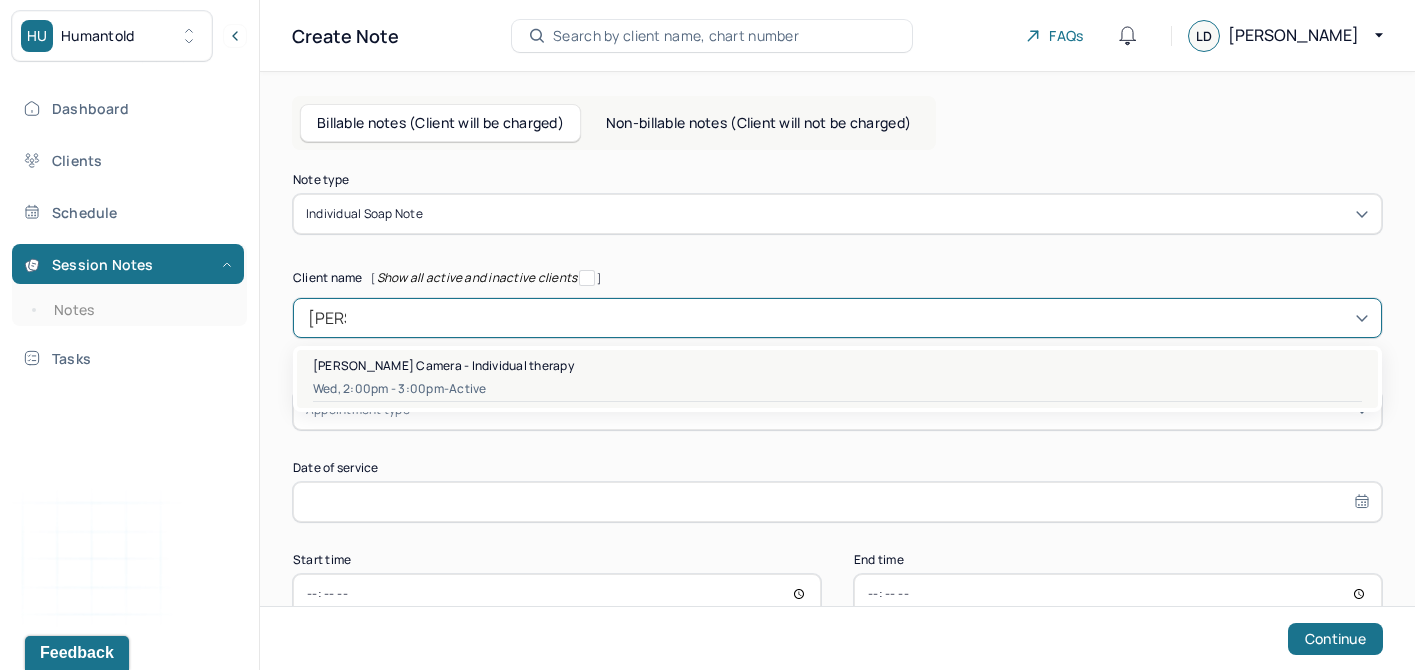 click on "Wed, 2:00pm - 3:00pm  -  active" at bounding box center (837, 389) 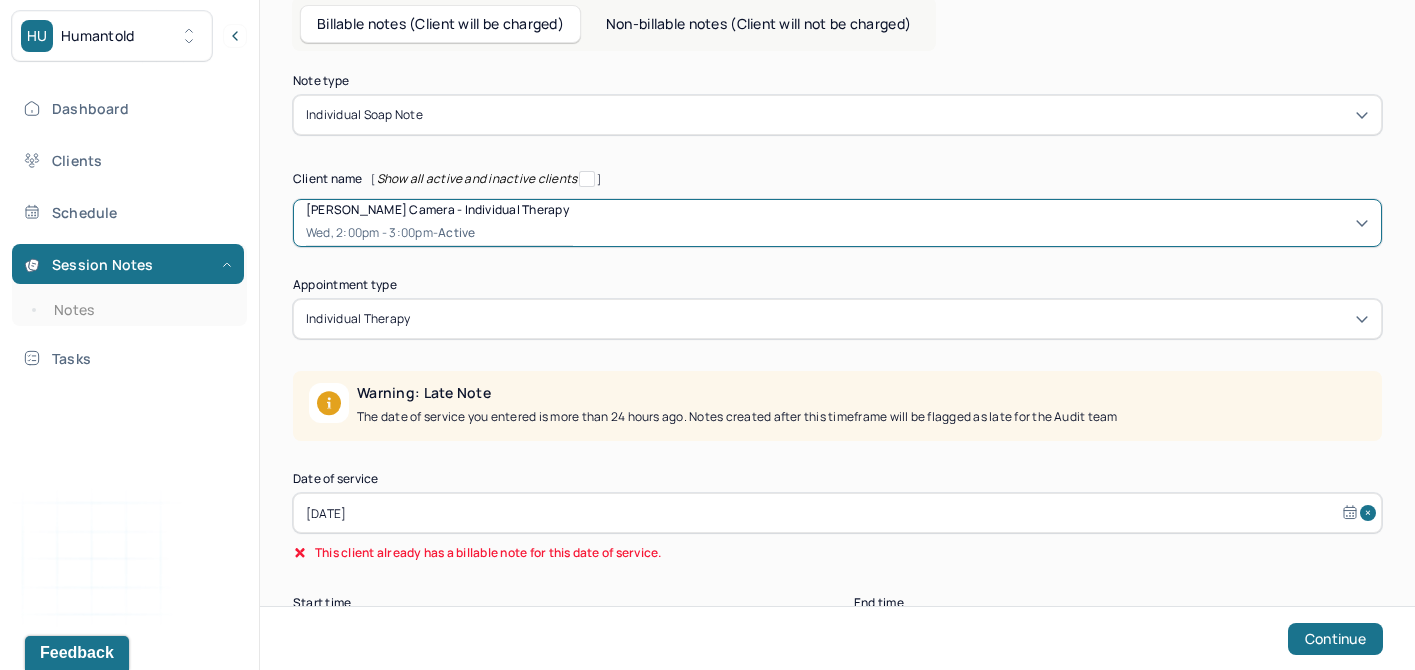 scroll, scrollTop: 192, scrollLeft: 0, axis: vertical 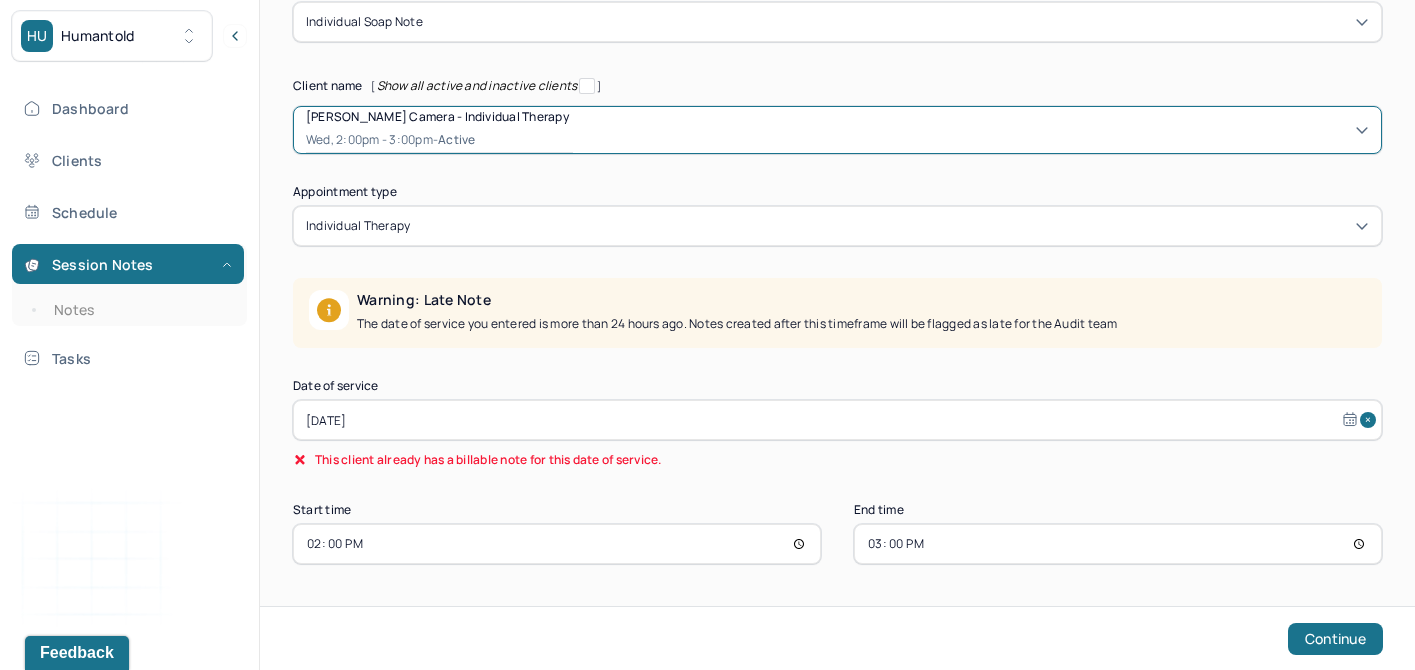click on "[DATE]" at bounding box center (837, 420) 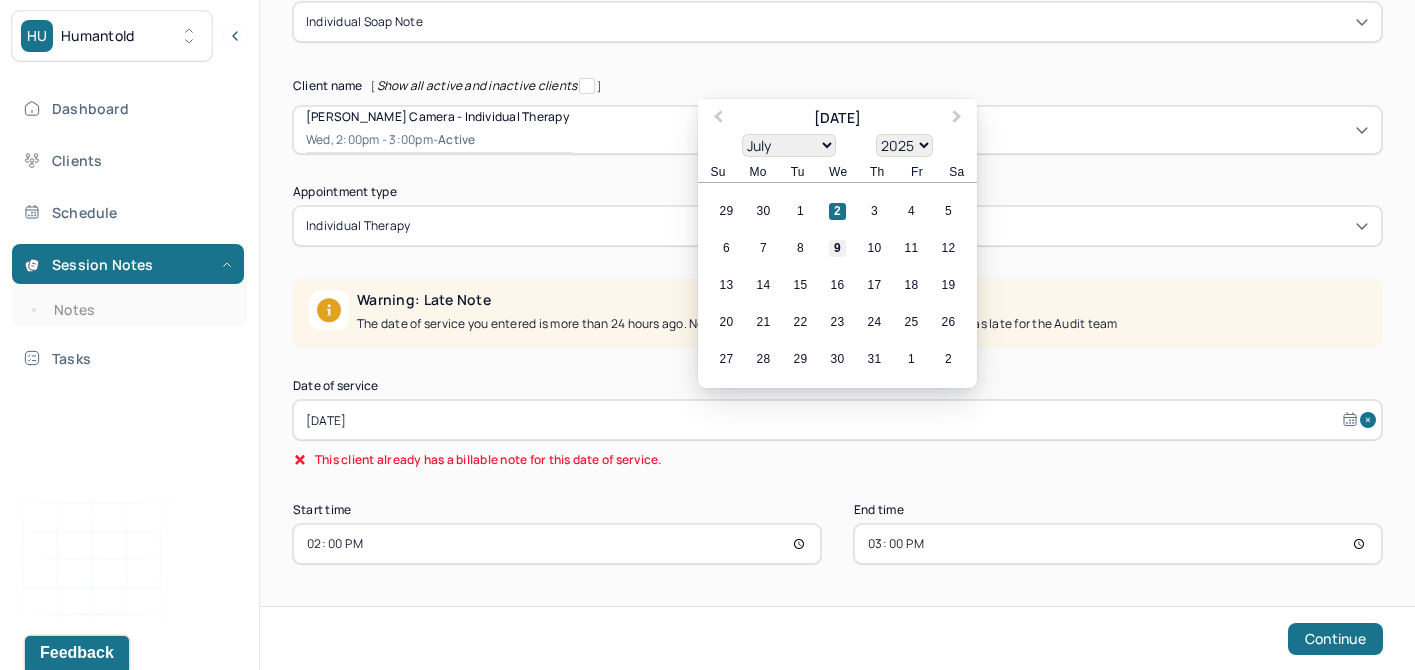 click on "9" at bounding box center (837, 248) 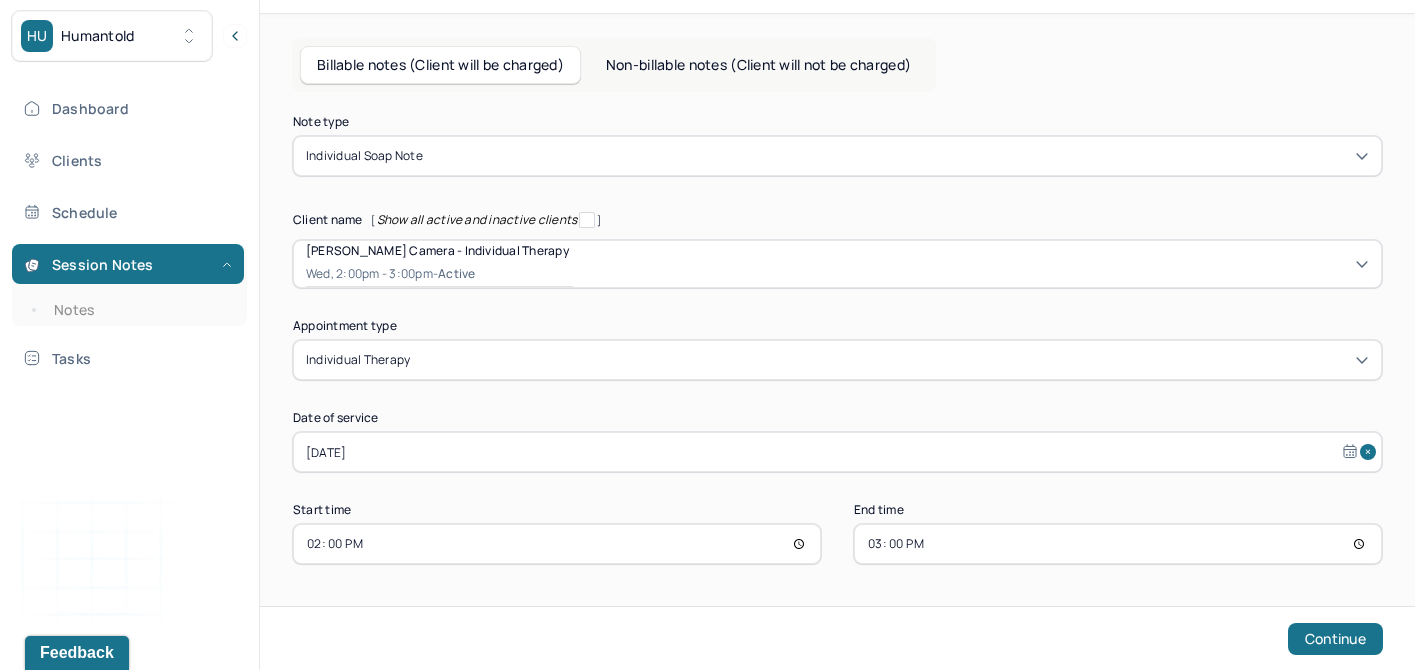 scroll, scrollTop: 58, scrollLeft: 0, axis: vertical 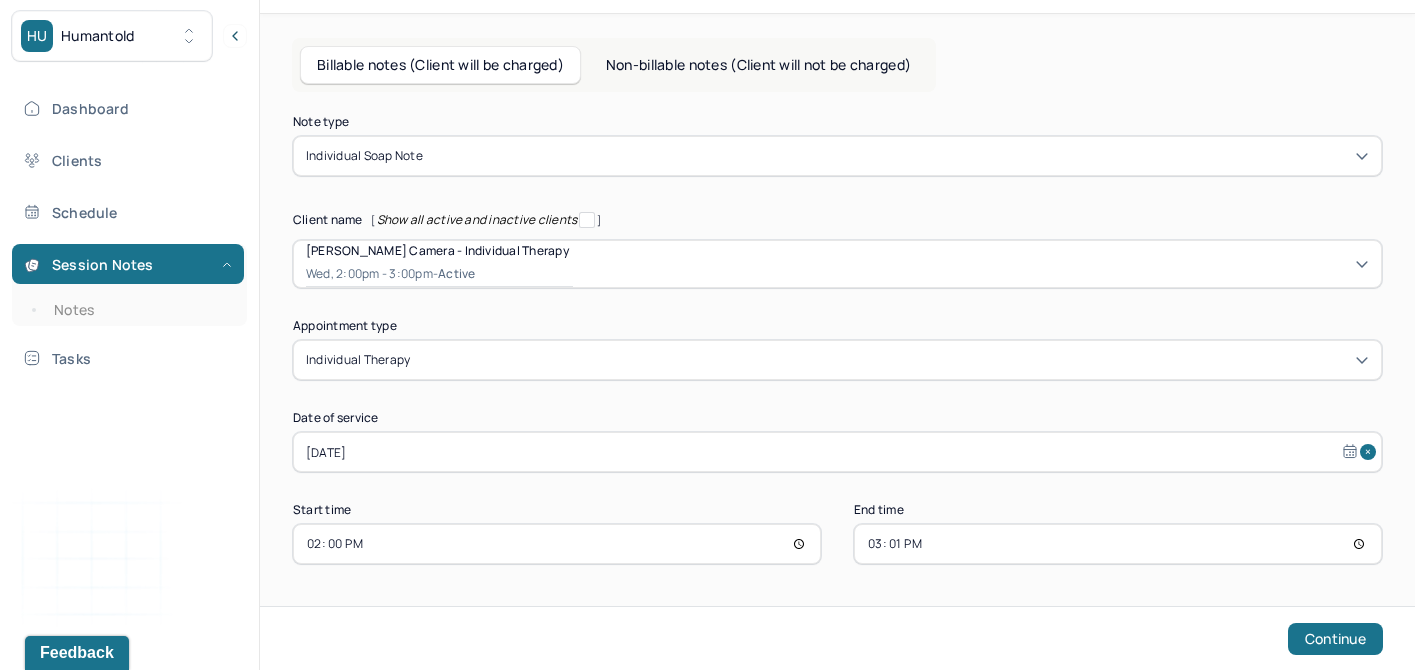 click on "14:00" at bounding box center [557, 544] 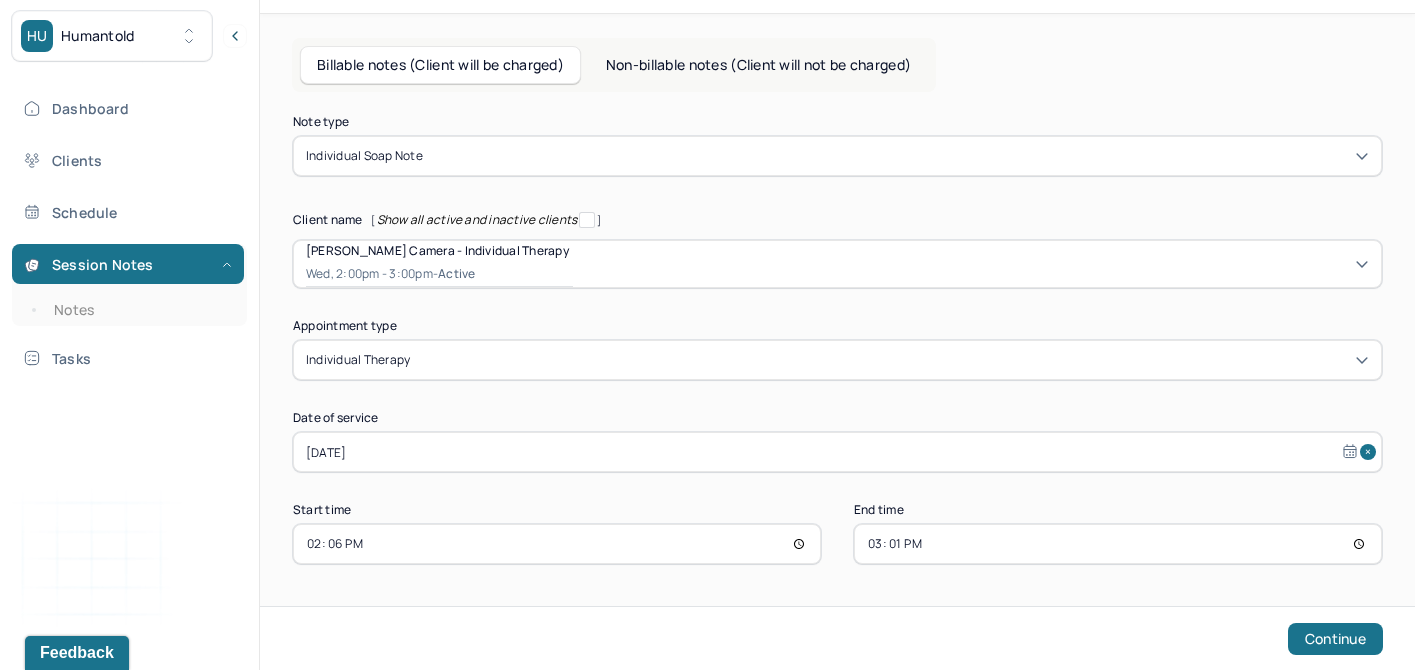 click on "Note type Individual soap note Client name [ Show all active and inactive clients ] [PERSON_NAME] Camera - Individual therapy Wed, 2:00pm - 3:00pm  -  active Supervisee name [PERSON_NAME] Appointment type individual therapy Date of service [DATE] Start time 14:06 End time 15:01   Continue" at bounding box center (837, 340) 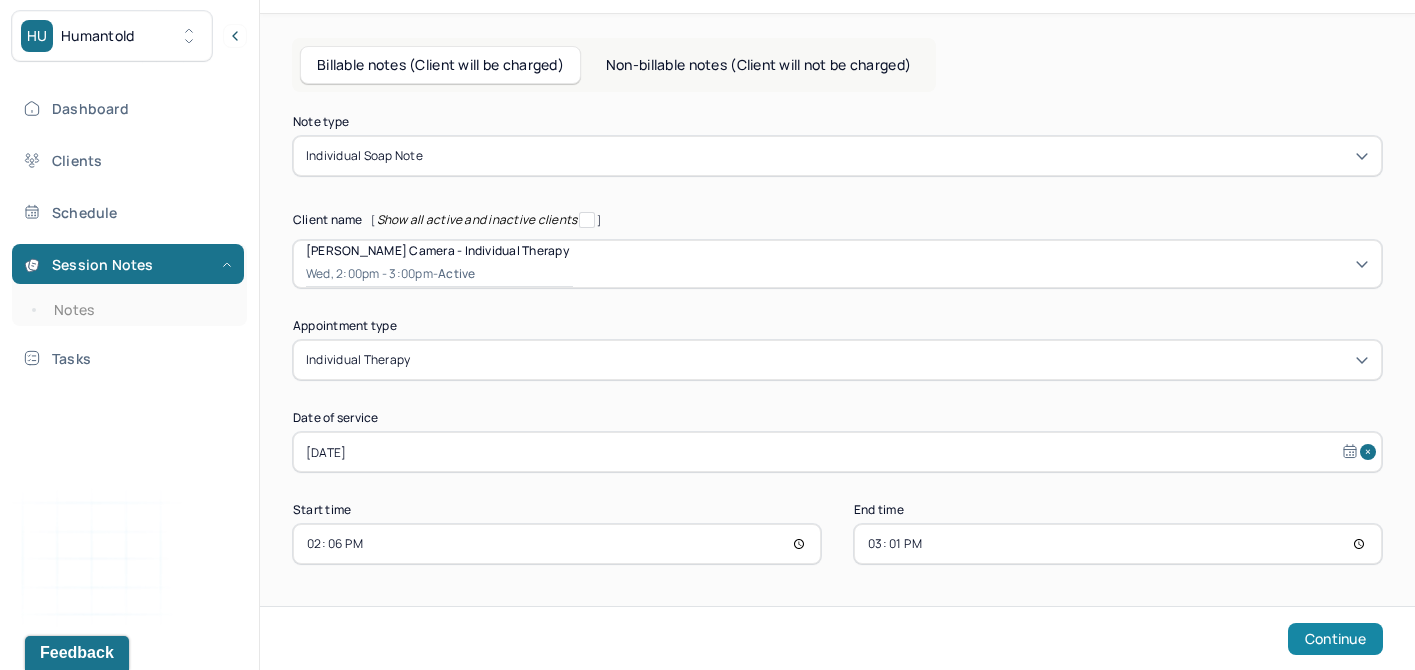 click on "Continue" at bounding box center [1335, 639] 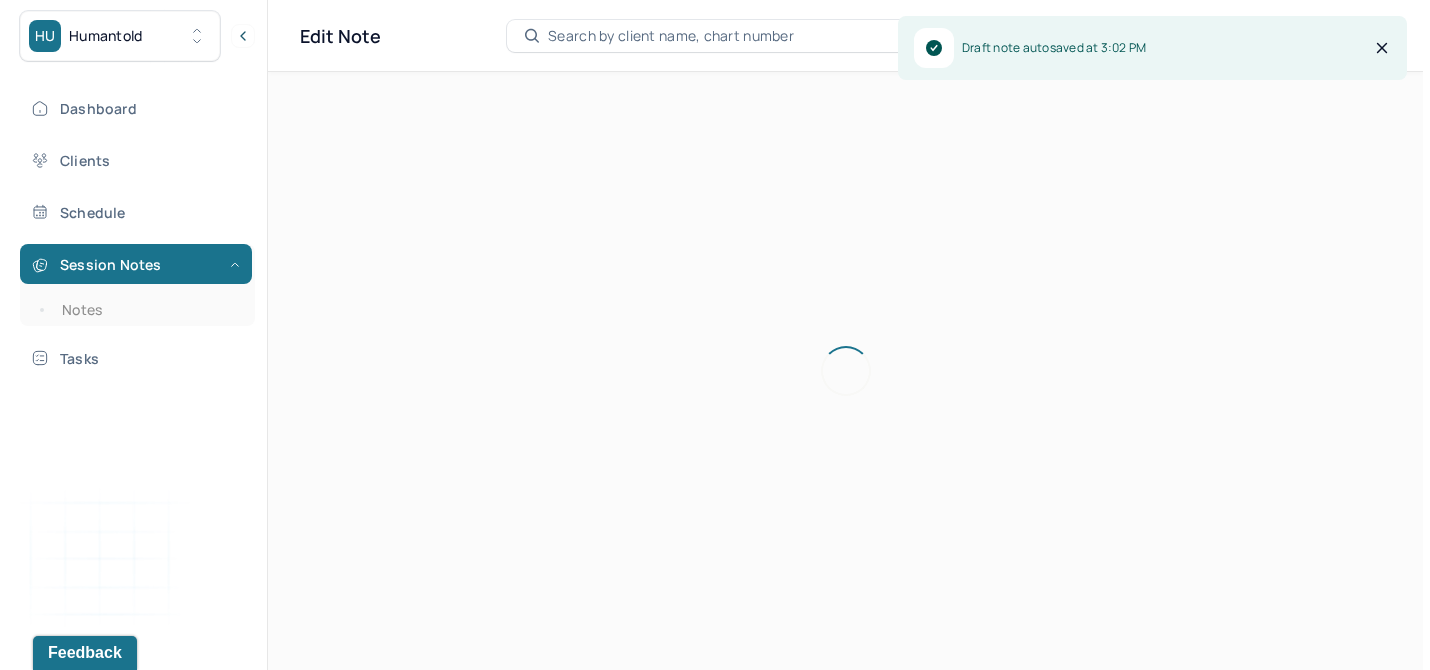 scroll, scrollTop: 0, scrollLeft: 0, axis: both 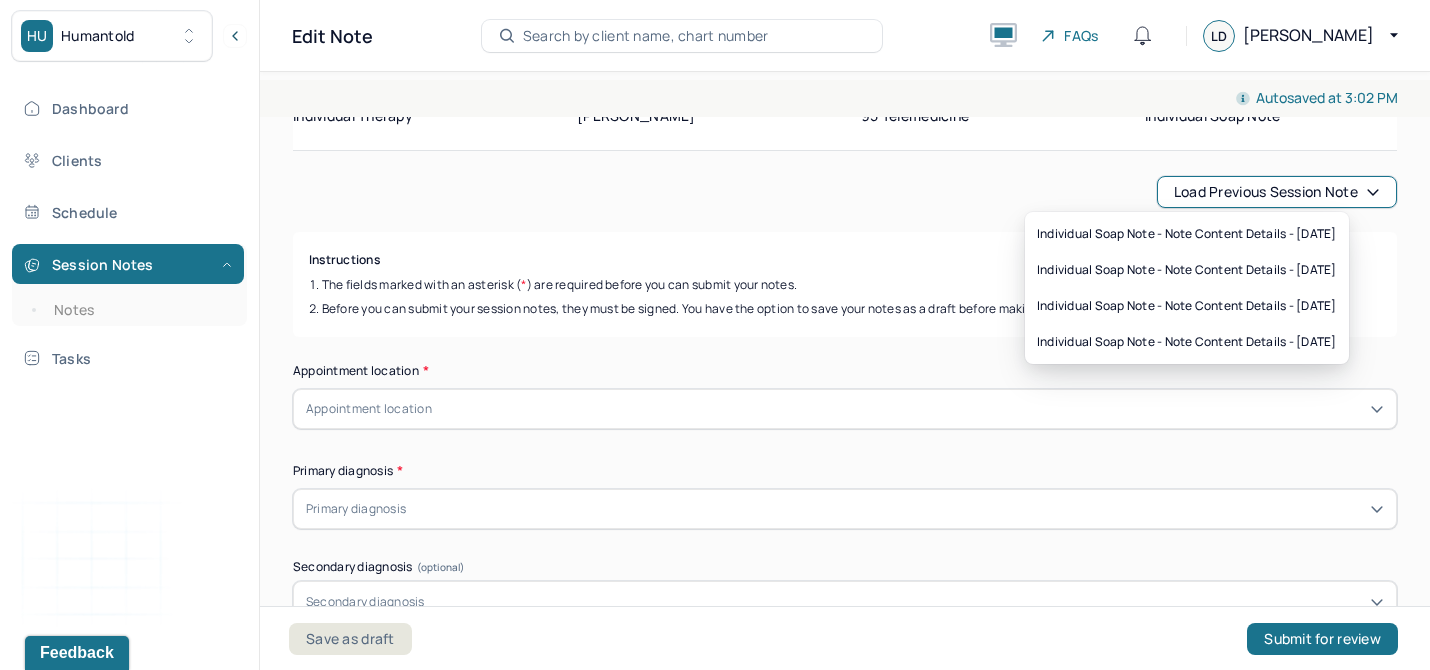 click on "Load previous session note" at bounding box center [1277, 192] 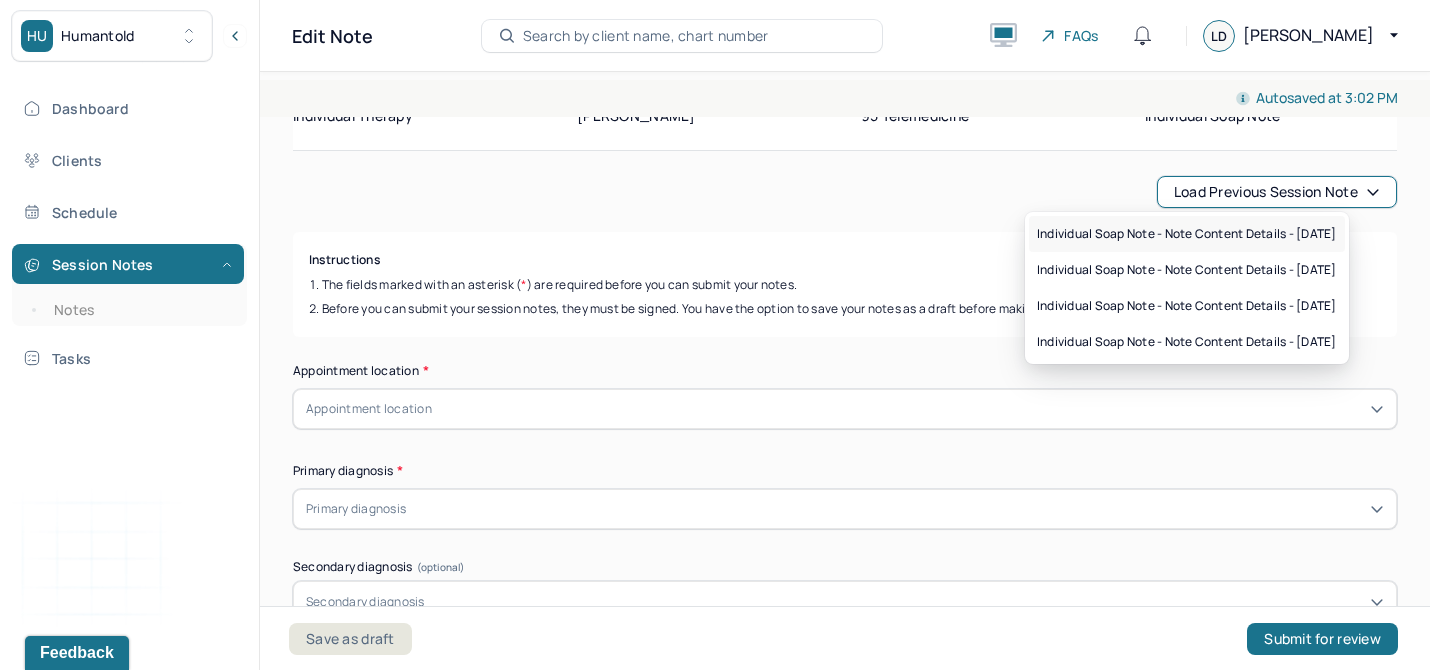 click on "Individual soap note   - Note content Details -   [DATE]" at bounding box center (1187, 234) 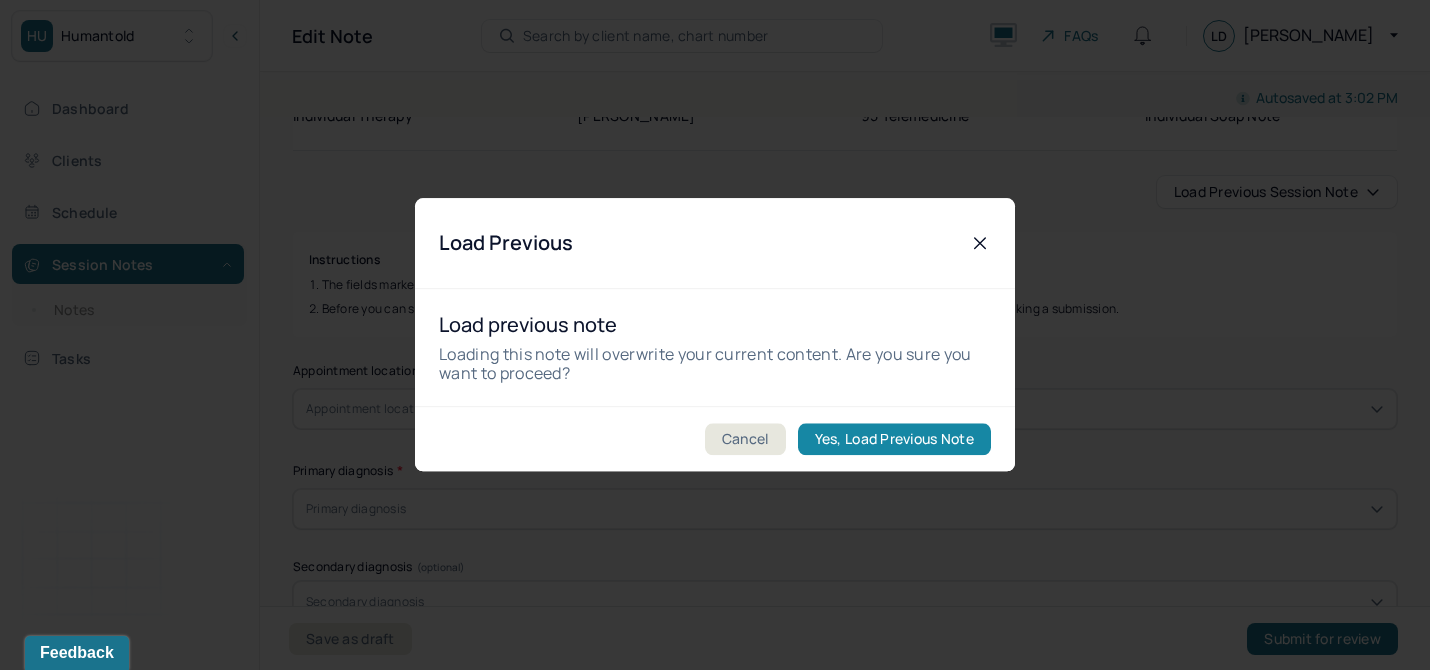 click on "Yes, Load Previous Note" at bounding box center [894, 440] 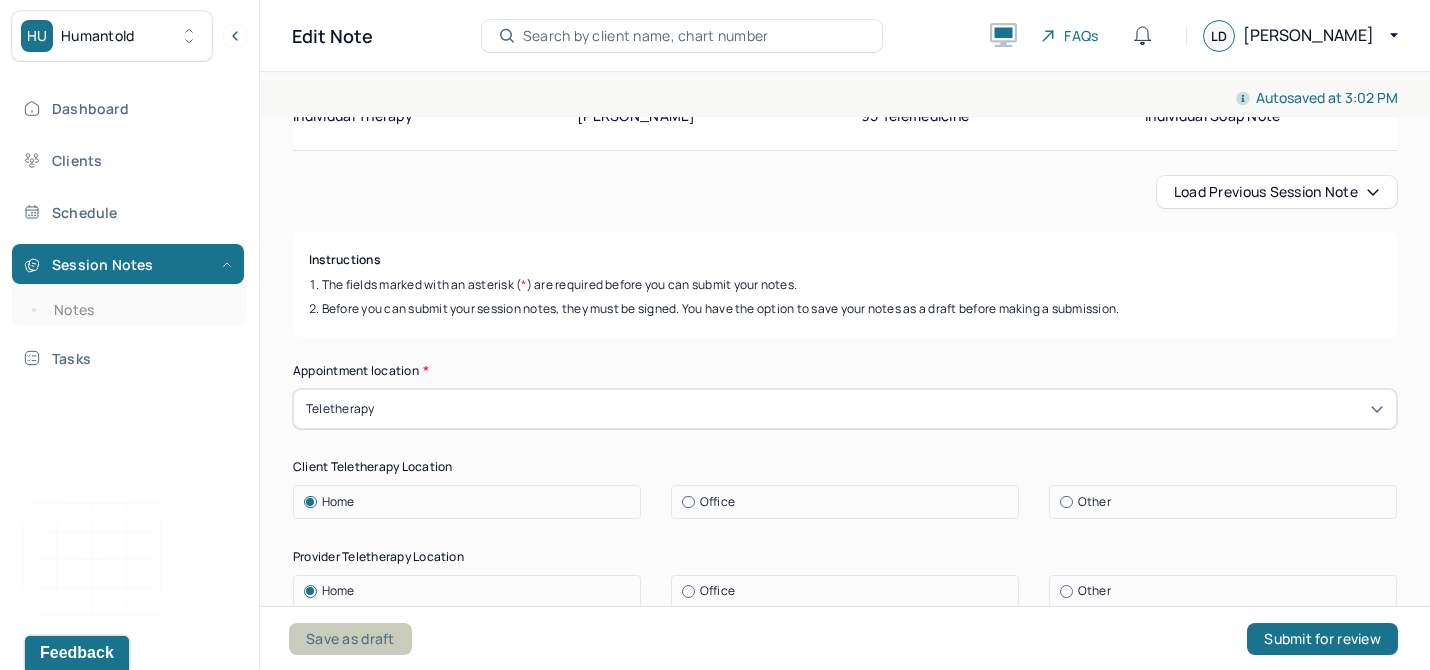 click on "Save as draft" at bounding box center (350, 639) 